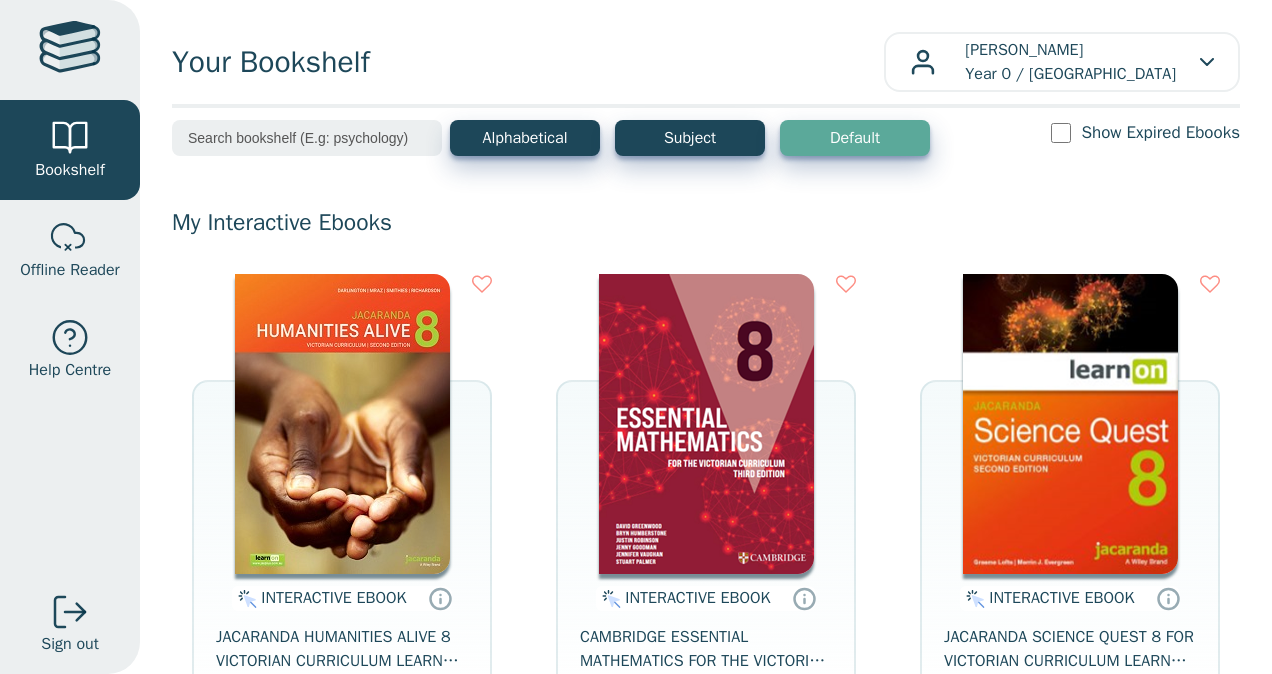 scroll, scrollTop: 0, scrollLeft: 0, axis: both 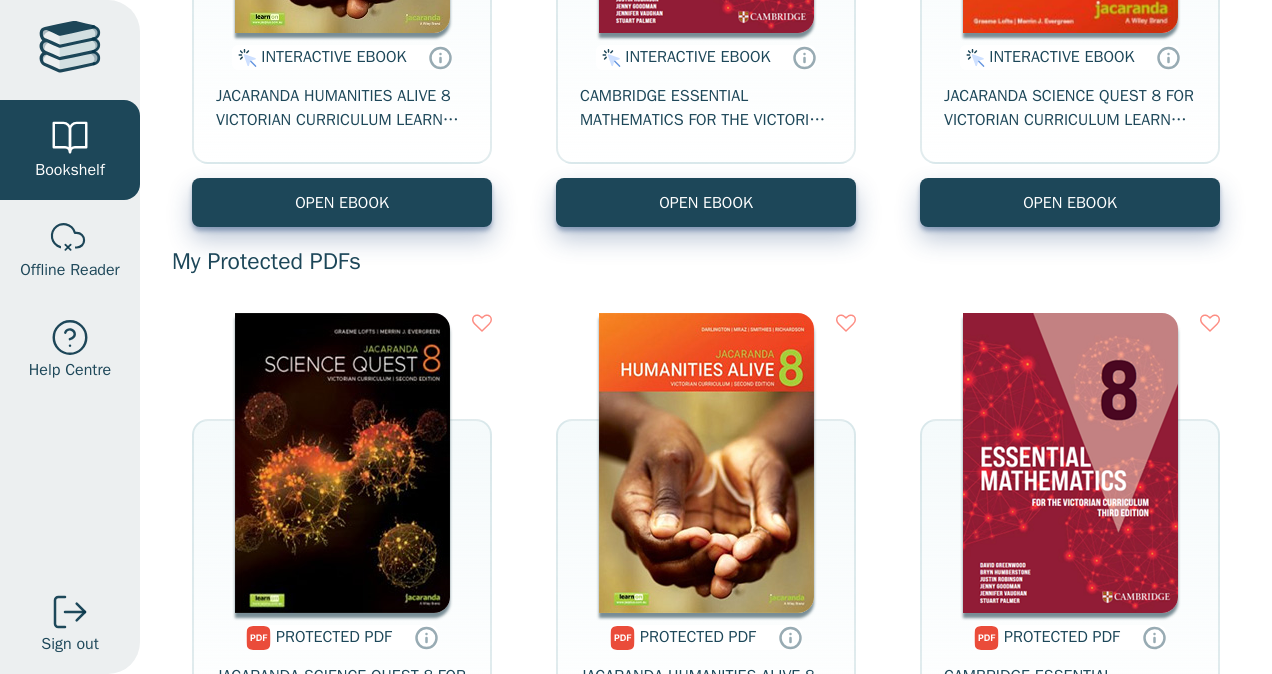 click at bounding box center [1070, 463] 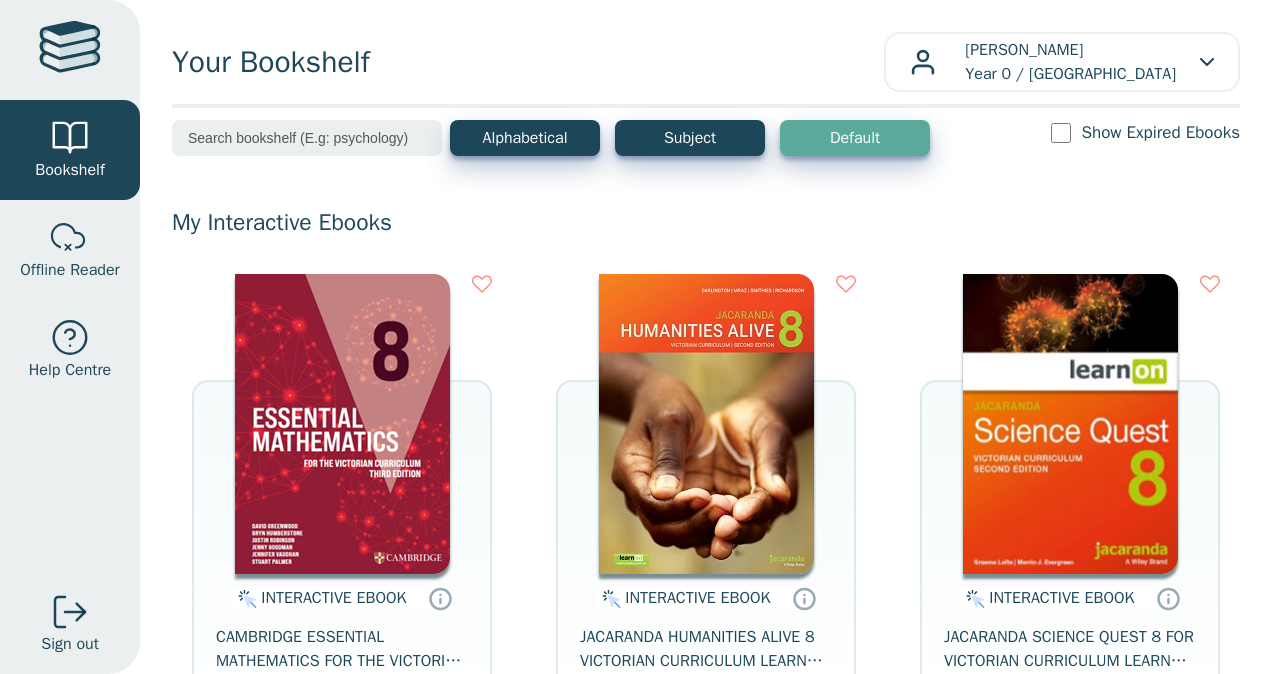 scroll, scrollTop: 0, scrollLeft: 0, axis: both 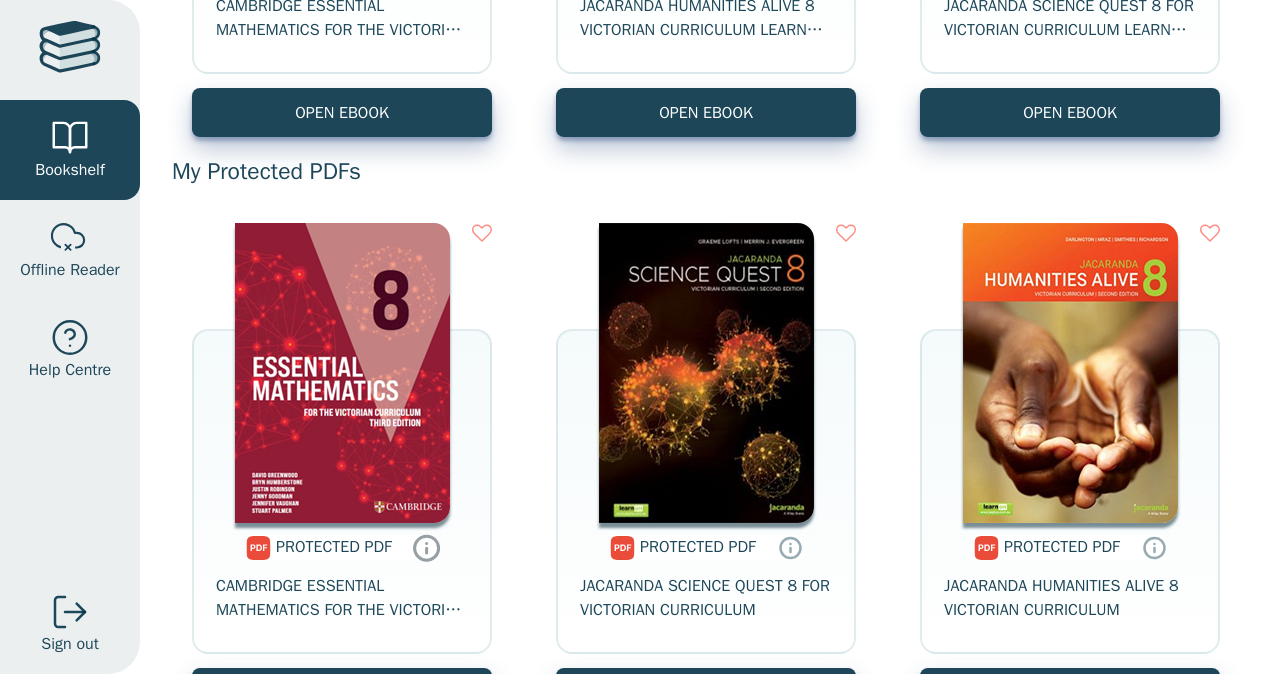 click 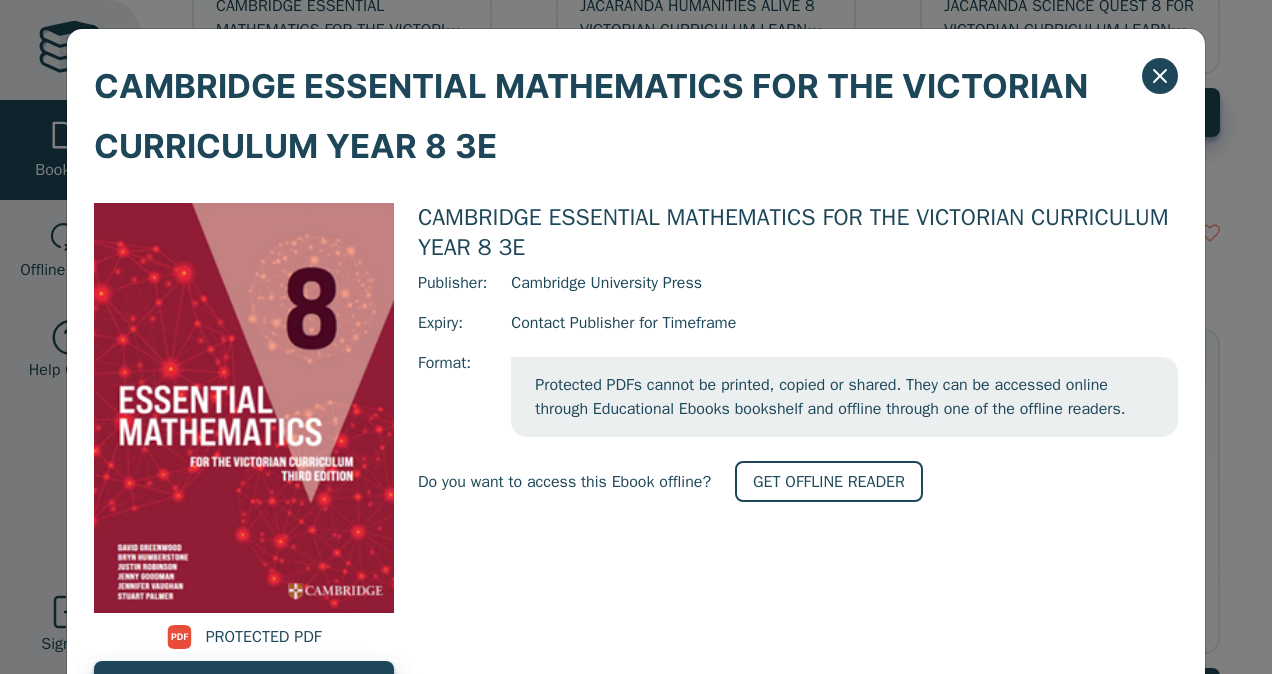 scroll, scrollTop: 91, scrollLeft: 0, axis: vertical 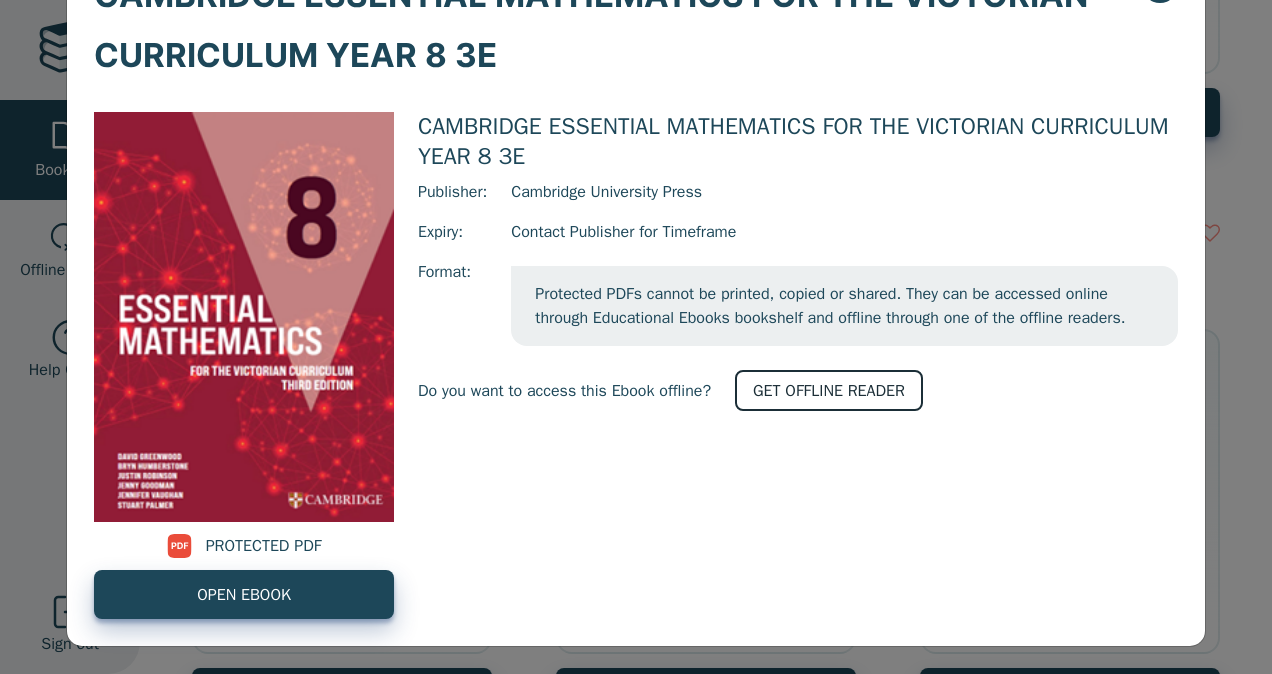 click on "GET OFFLINE READER" at bounding box center [829, 390] 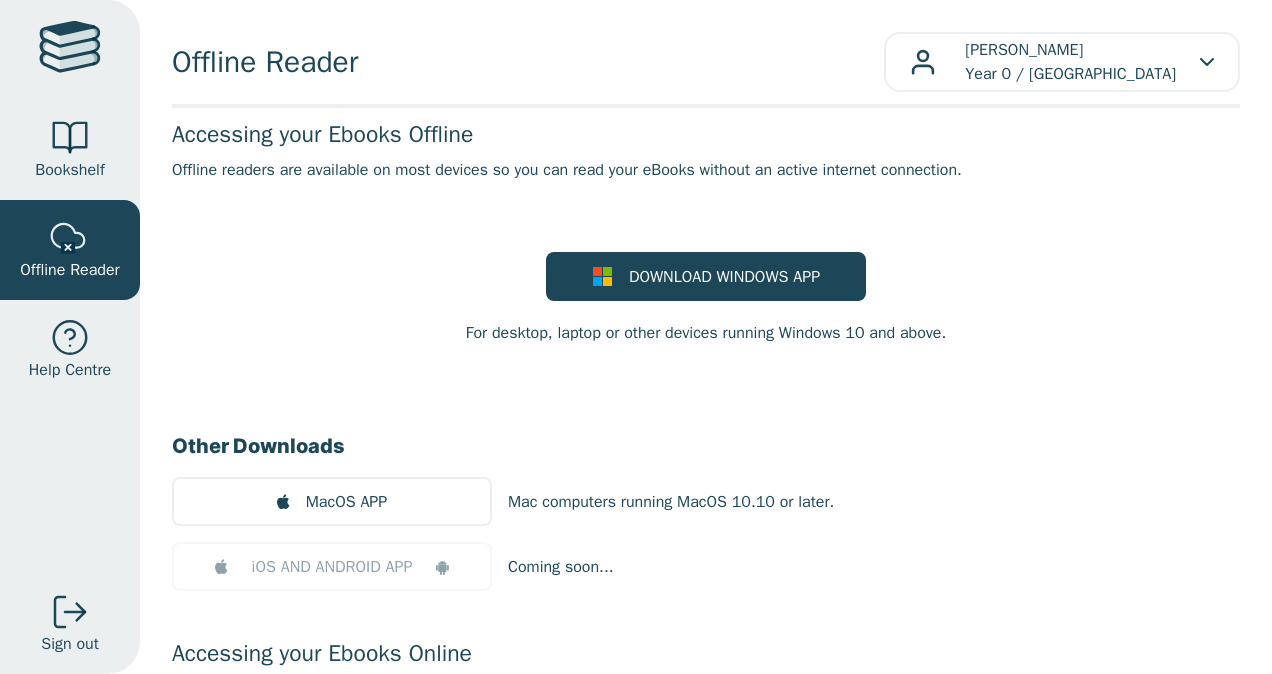scroll, scrollTop: 0, scrollLeft: 0, axis: both 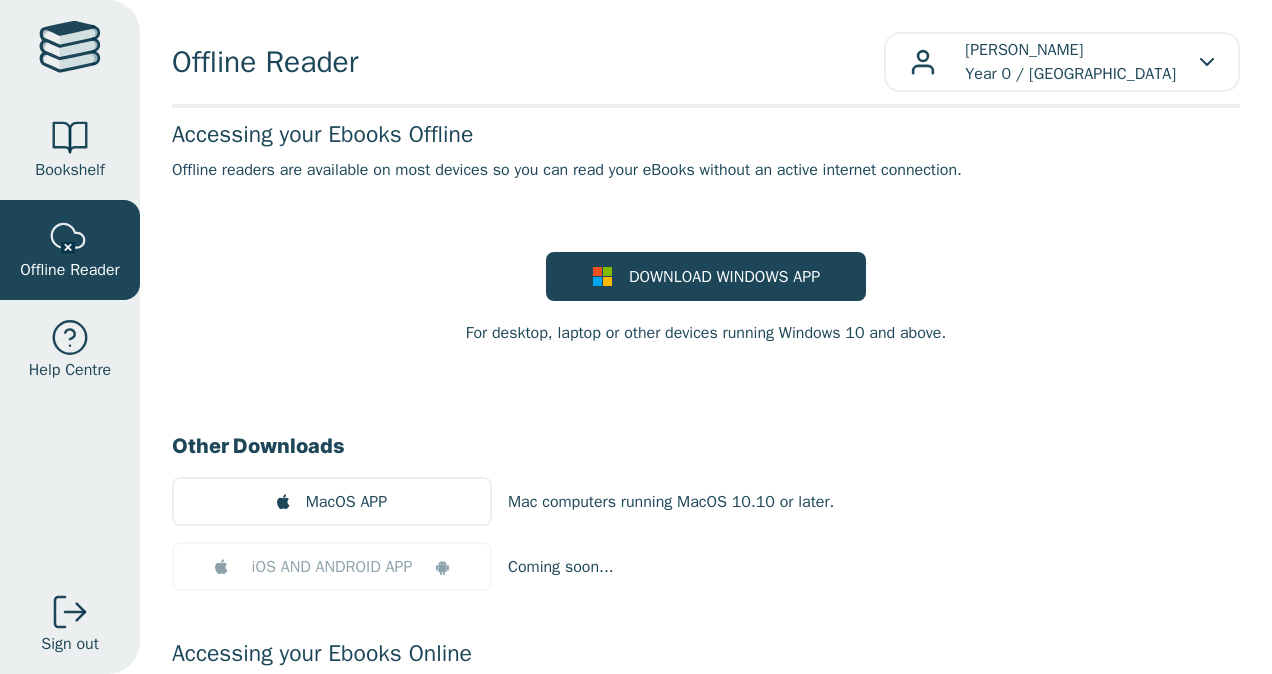 click on "Accessing your Ebooks Offline
Offline readers are available on most devices so you can read your eBooks without an active internet connection.
DOWNLOAD WINDOWS APP
For desktop, laptop or other devices running Windows 10 and above.
Other Downloads
MacOS APP
Mac computers running MacOS 10.10 or later.
iOS AND ANDROID APP
Coming soon...
Accessing your Ebooks Online
All eBooks purchased through your bookseller are available in your bookshelf.
If you are looking for more information refer to the  Help Centre ." at bounding box center [706, 462] 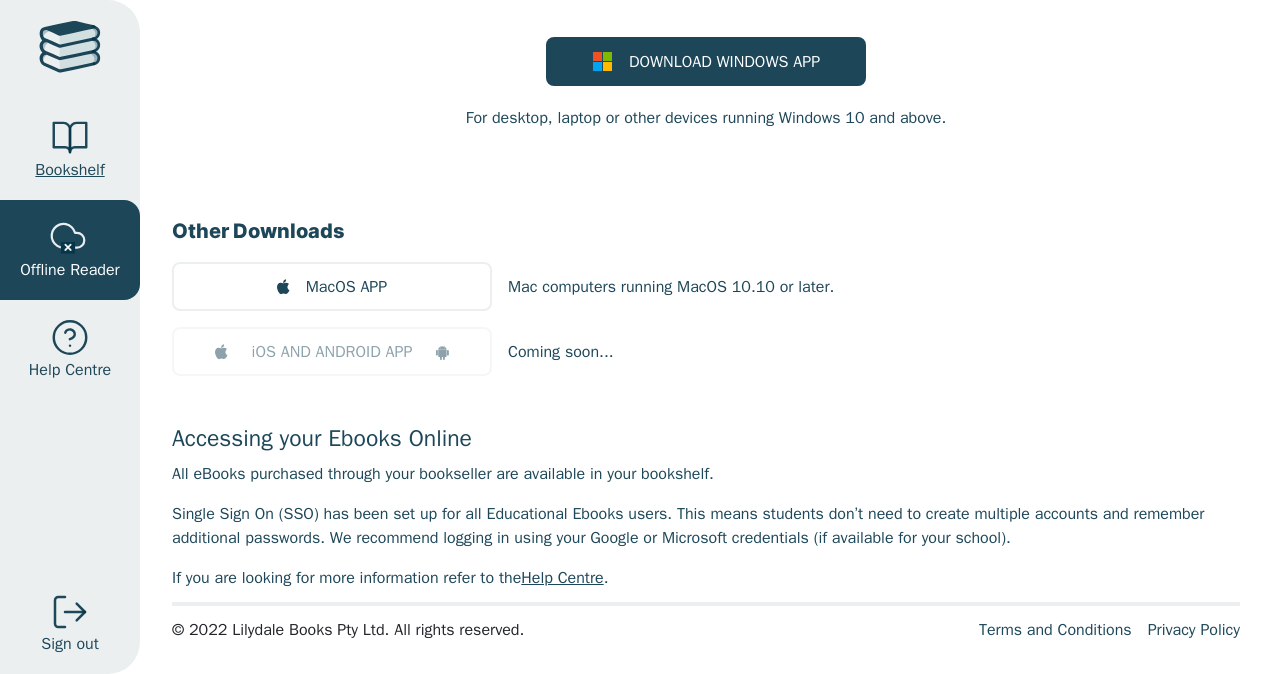 click on "Bookshelf" at bounding box center [70, 150] 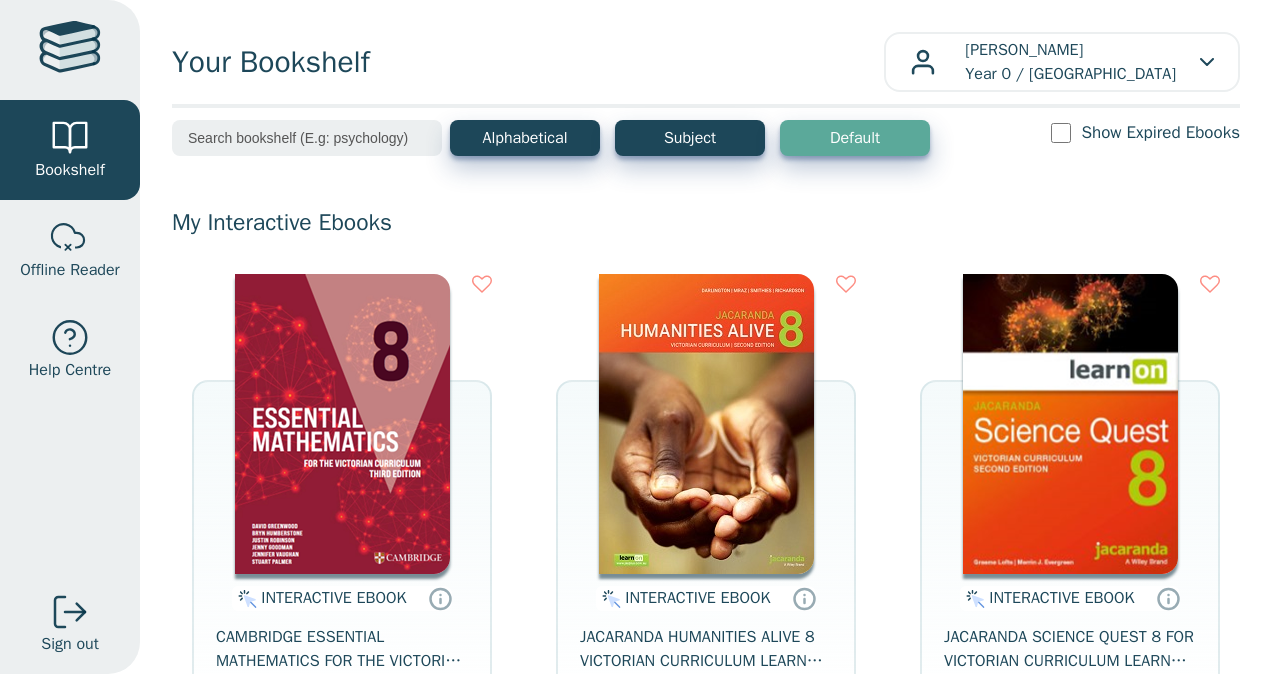 scroll, scrollTop: 0, scrollLeft: 0, axis: both 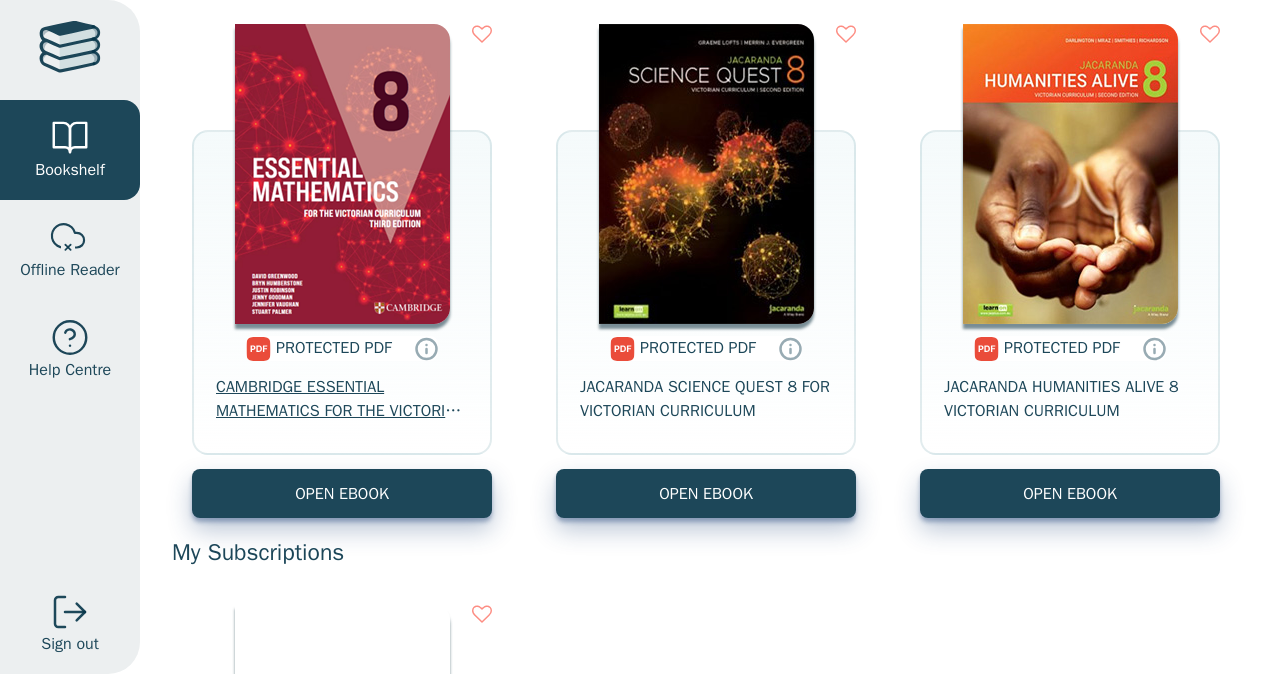 click on "CAMBRIDGE ESSENTIAL MATHEMATICS FOR THE VICTORIAN CURRICULUM YEAR 8 3E" at bounding box center [342, 399] 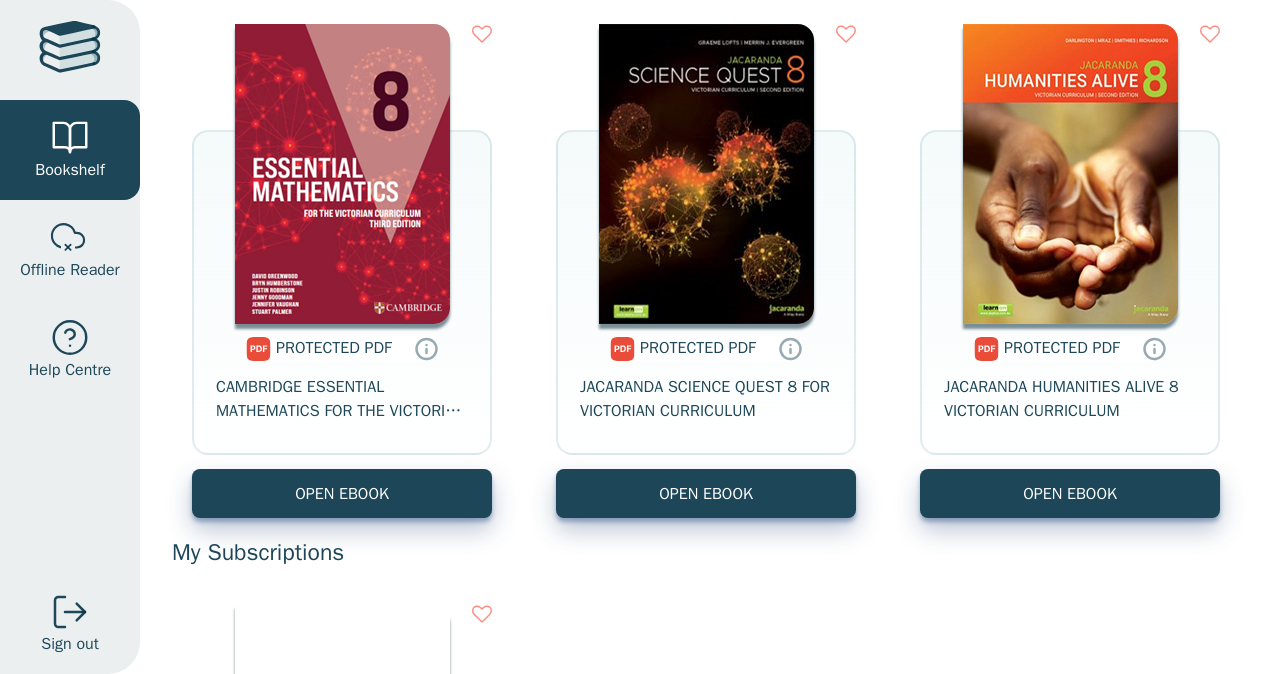 click on "PROTECTED PDF
CAMBRIDGE ESSENTIAL MATHEMATICS FOR THE VICTORIAN CURRICULUM YEAR 8 3E
OPEN EBOOK" at bounding box center [342, 271] 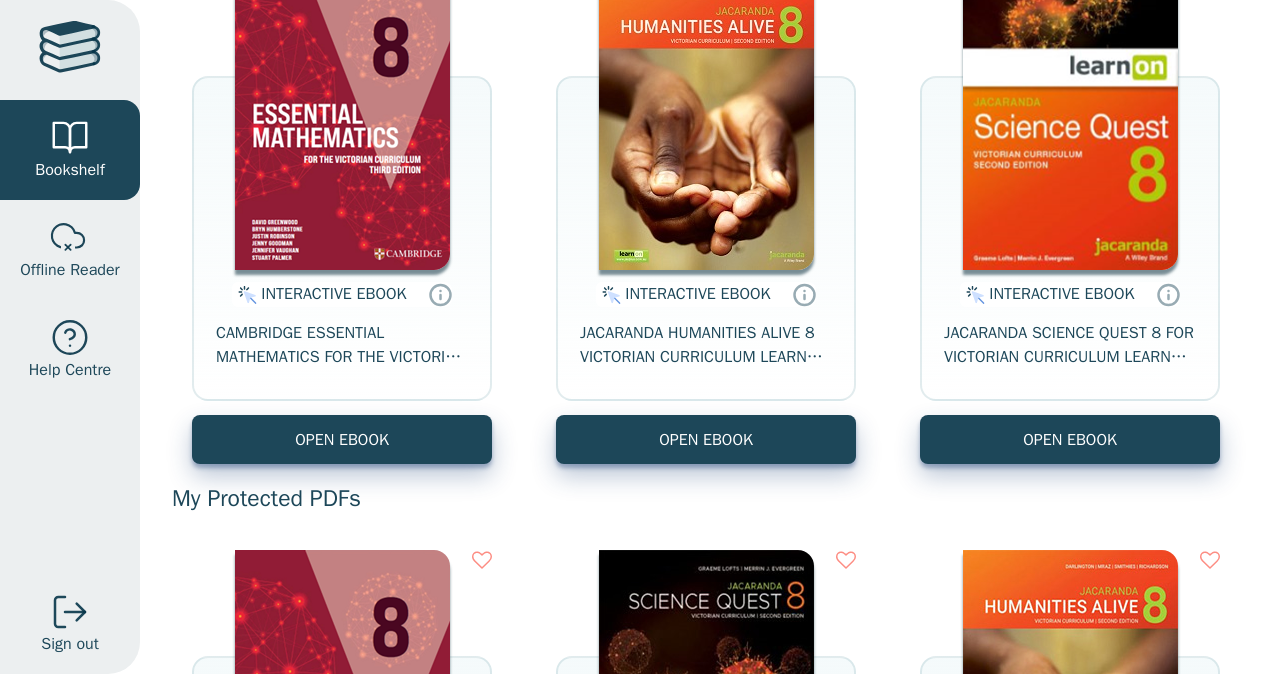 scroll, scrollTop: 0, scrollLeft: 0, axis: both 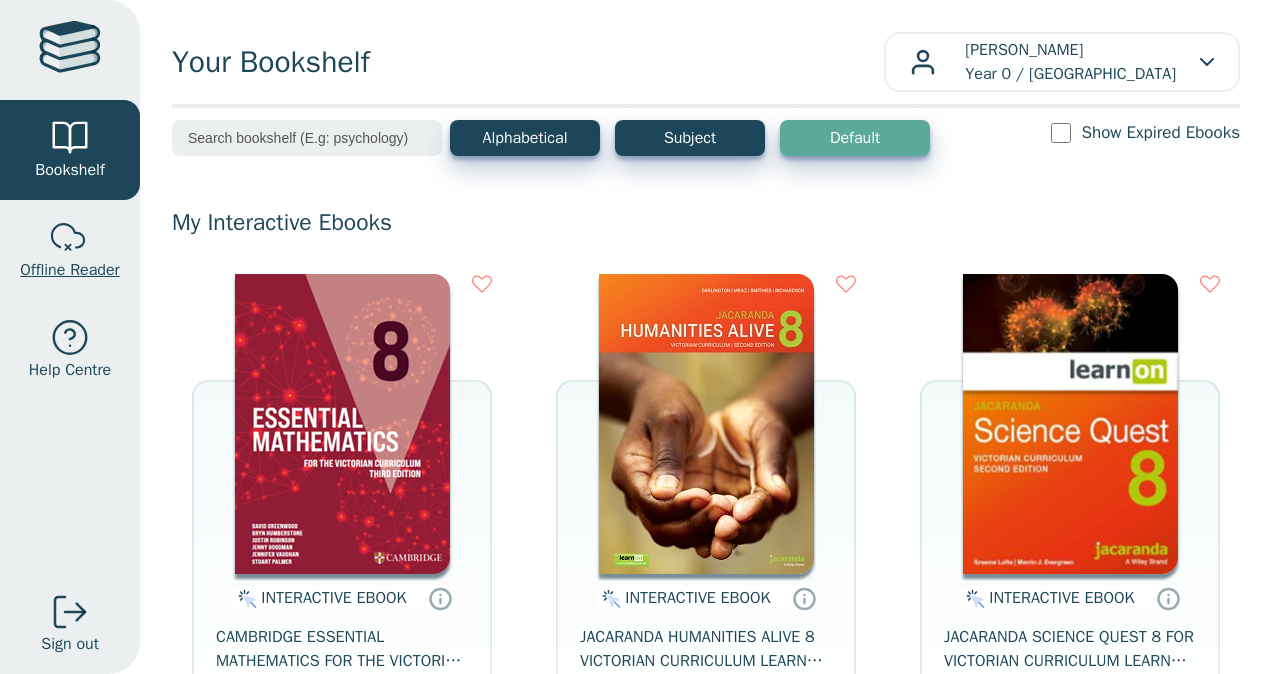click at bounding box center (70, 238) 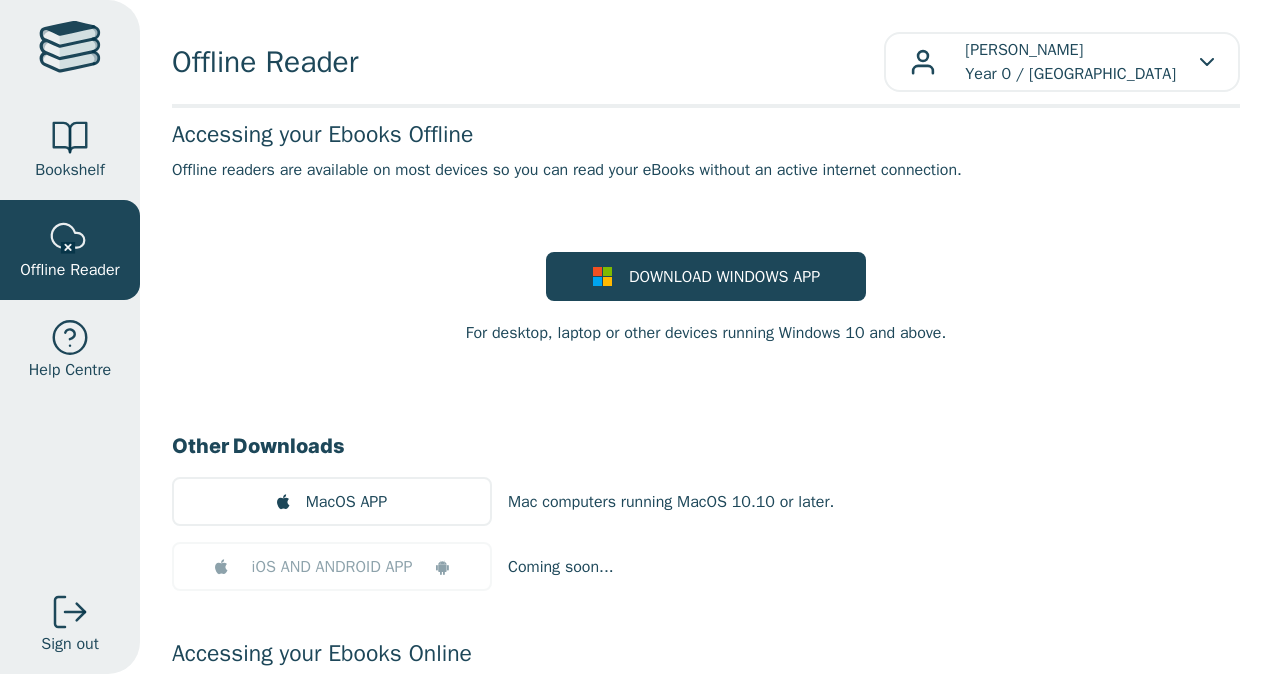scroll, scrollTop: 0, scrollLeft: 0, axis: both 